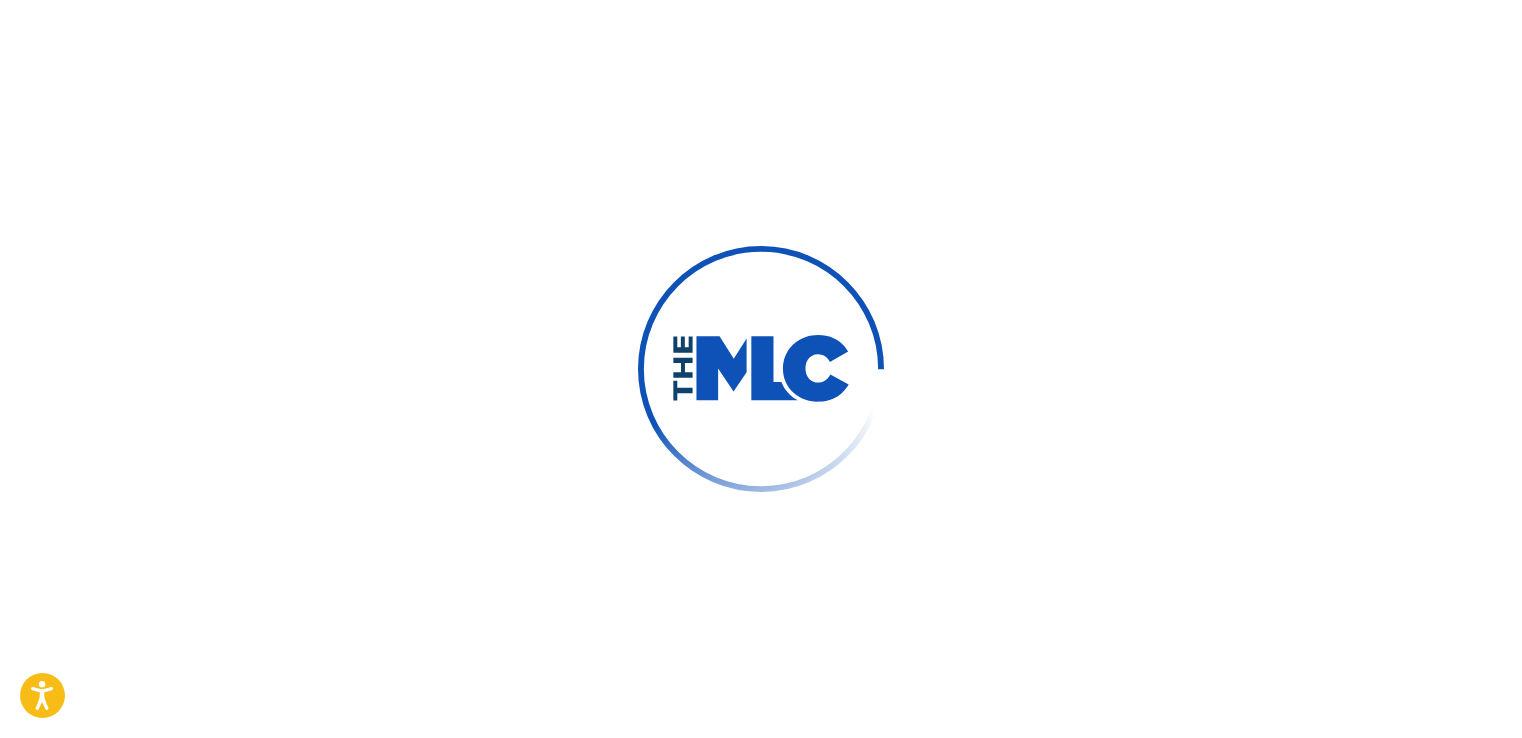 scroll, scrollTop: 0, scrollLeft: 0, axis: both 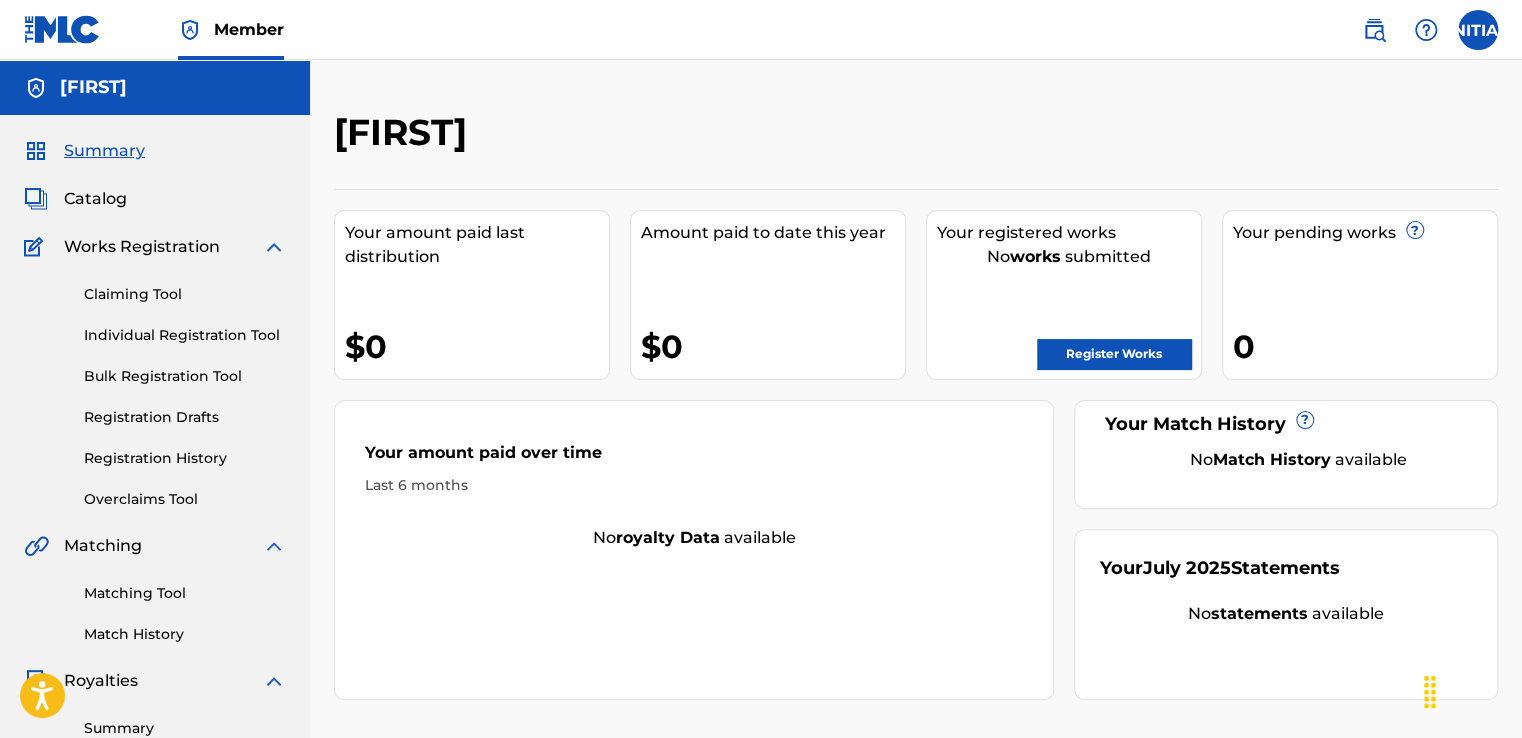 click on "Your  July 2025  Statements" at bounding box center (1220, 568) 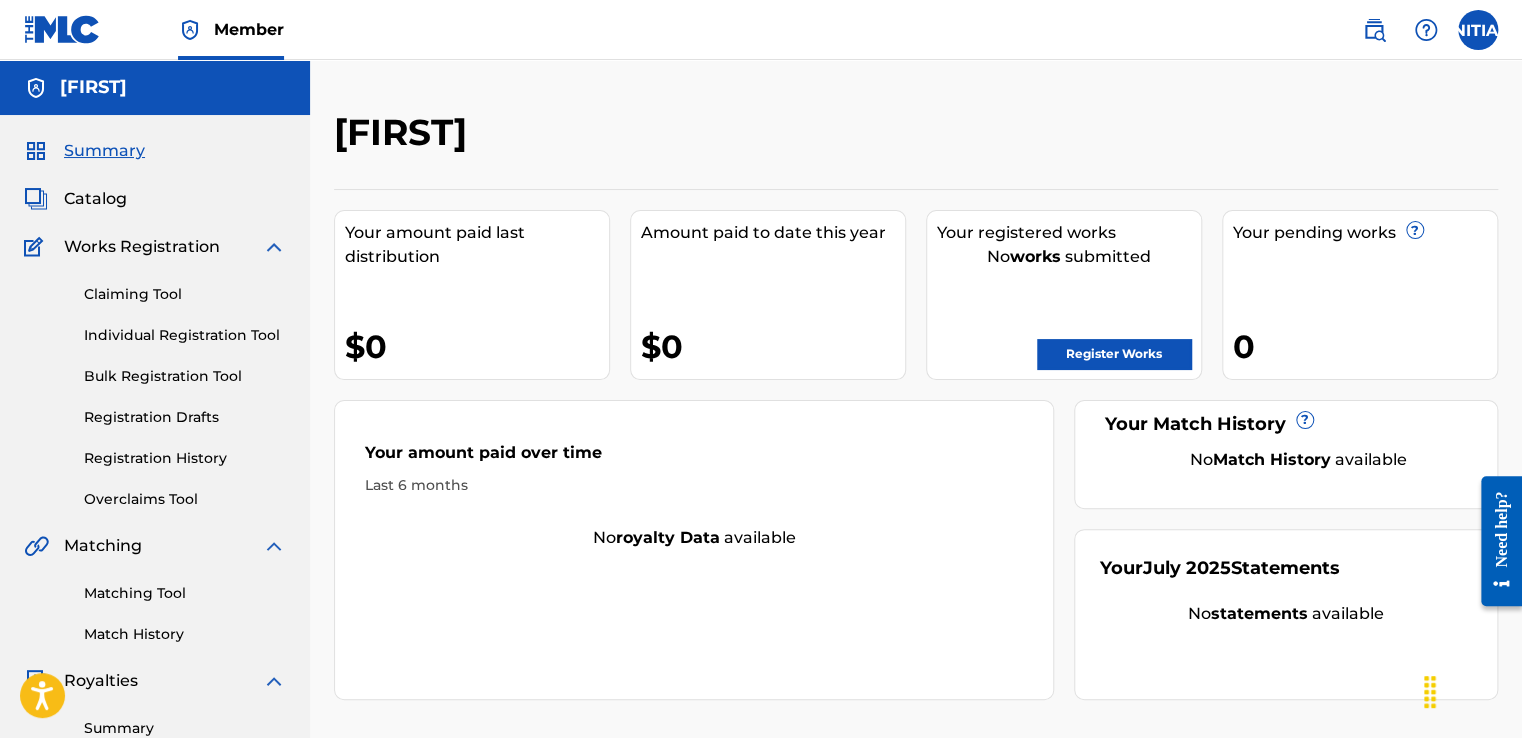click on "[FIRST] [LAST] [EMAIL]" at bounding box center [761, 30] 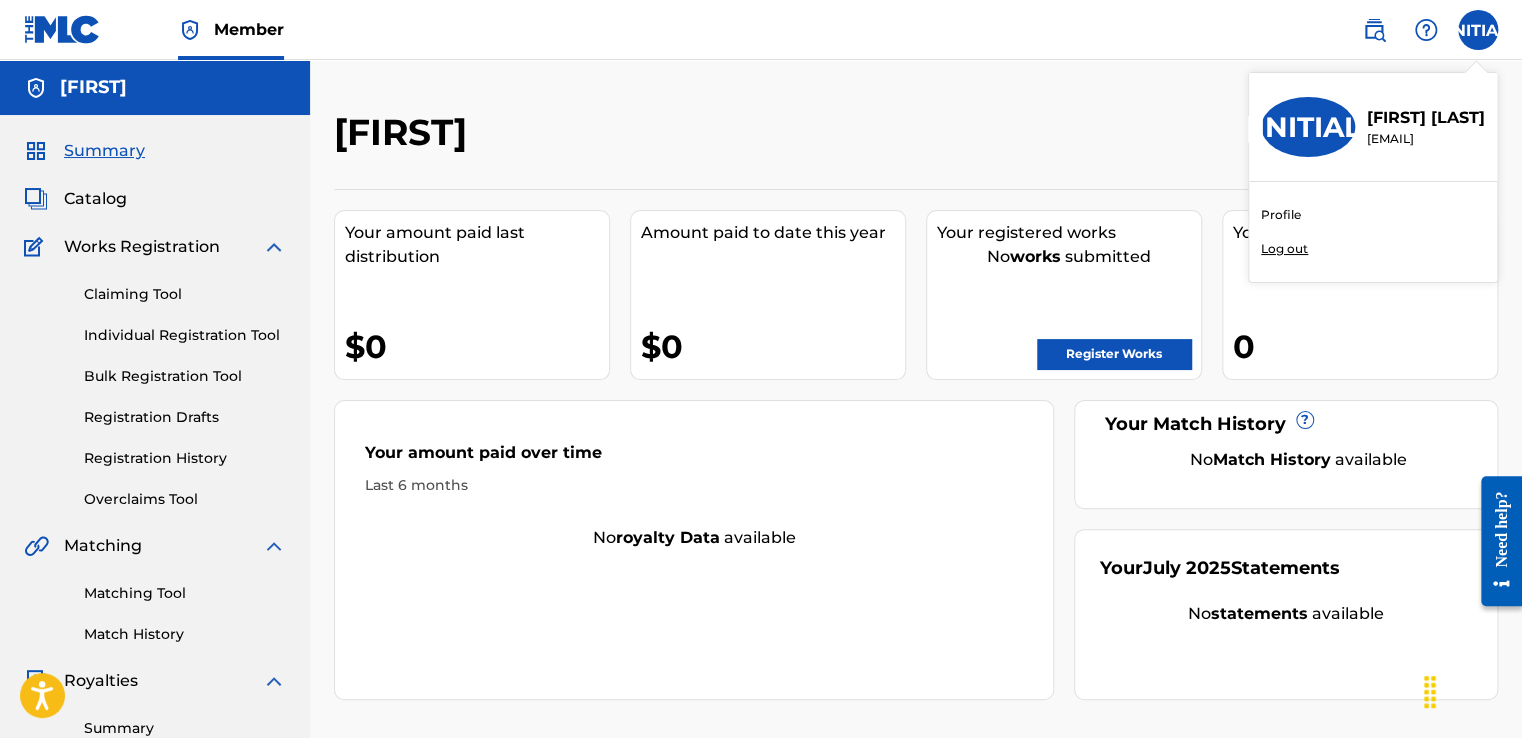 click on "Profile" at bounding box center (1281, 215) 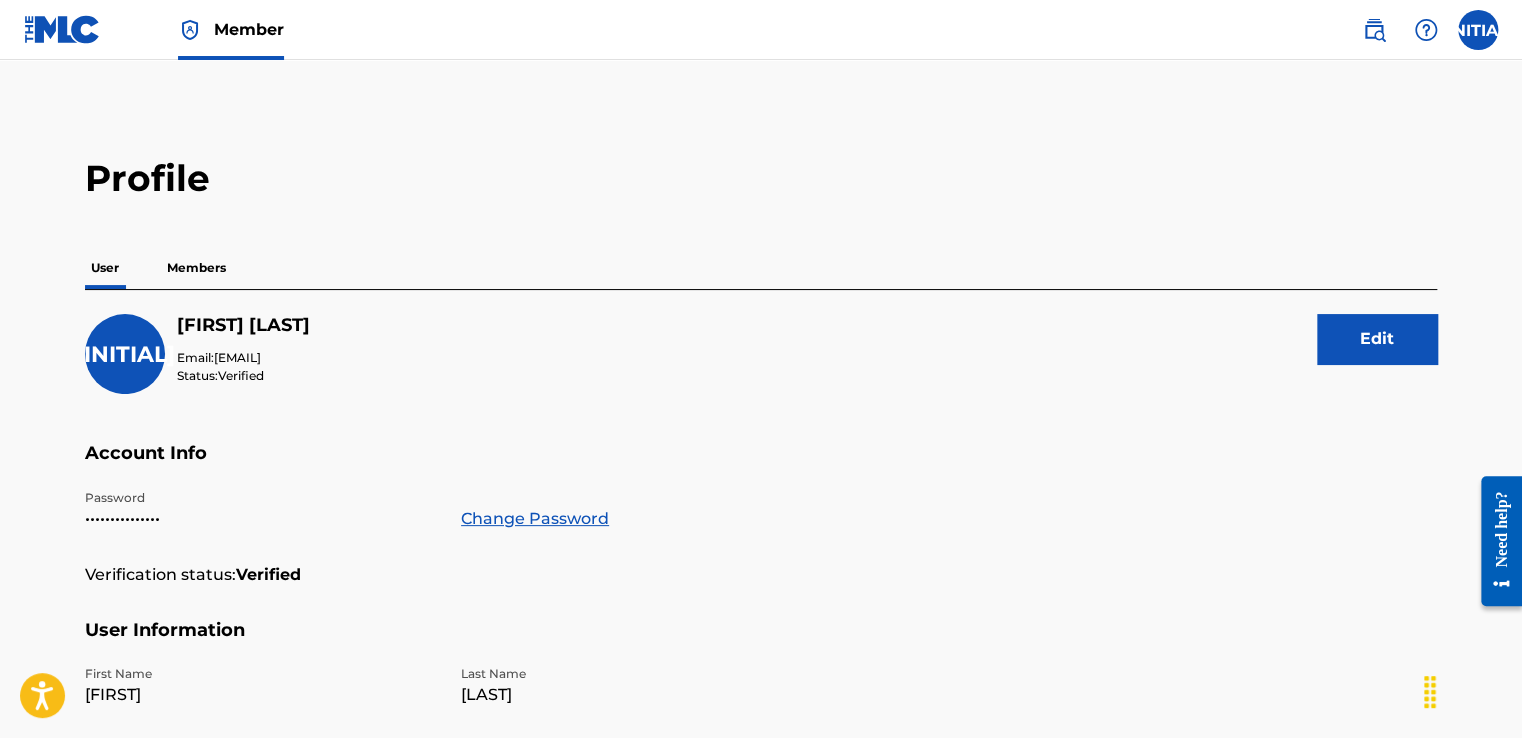click on "Members" at bounding box center (196, 268) 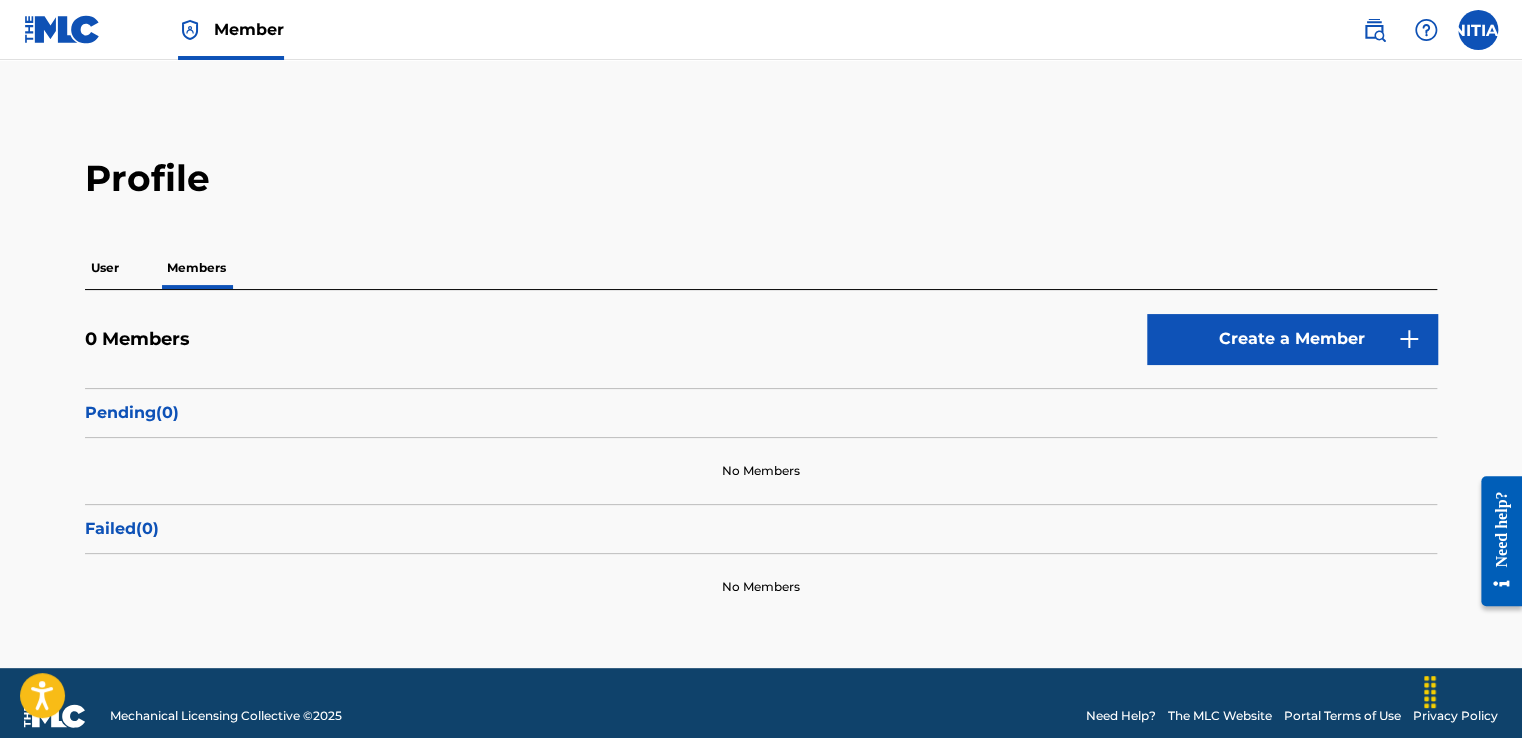 click at bounding box center [62, 29] 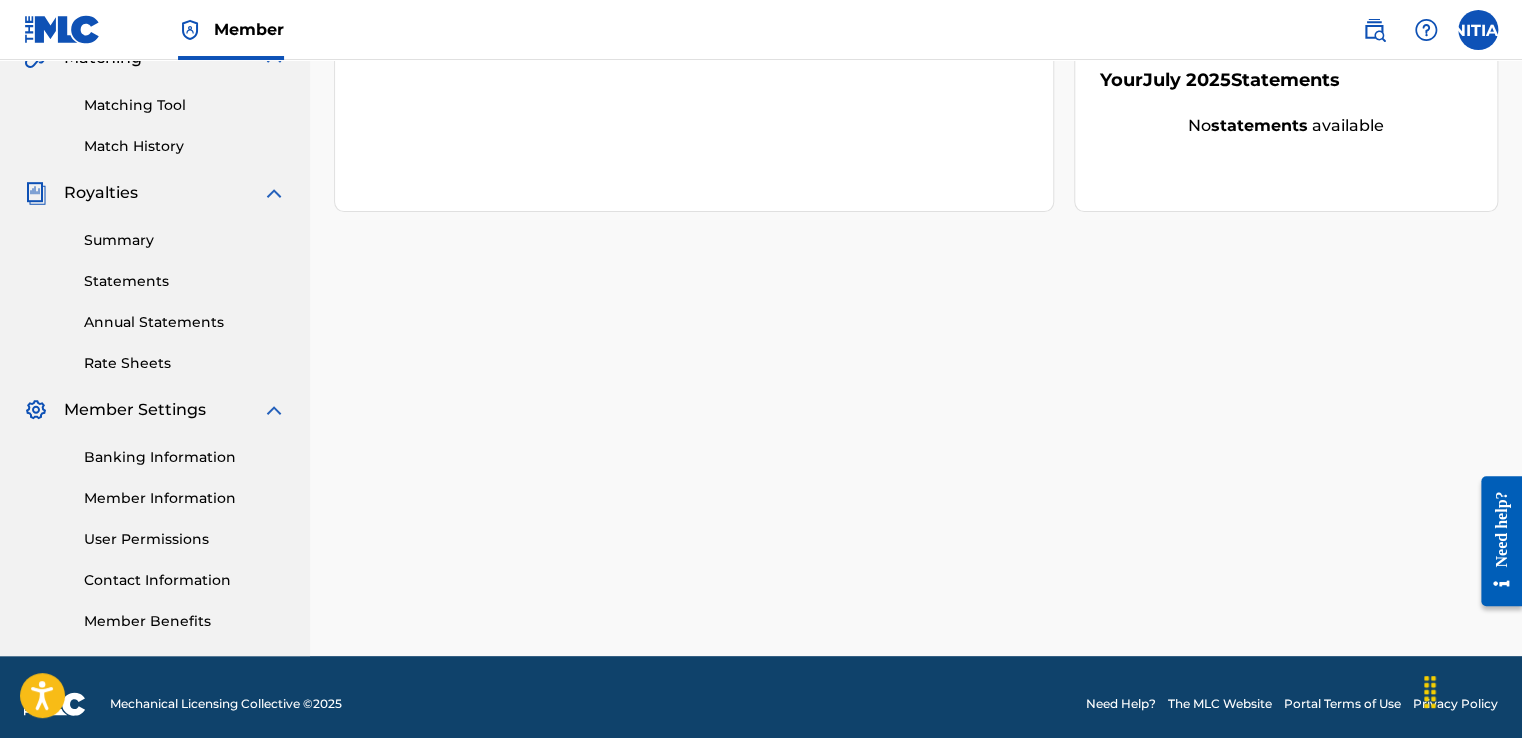 scroll, scrollTop: 501, scrollLeft: 0, axis: vertical 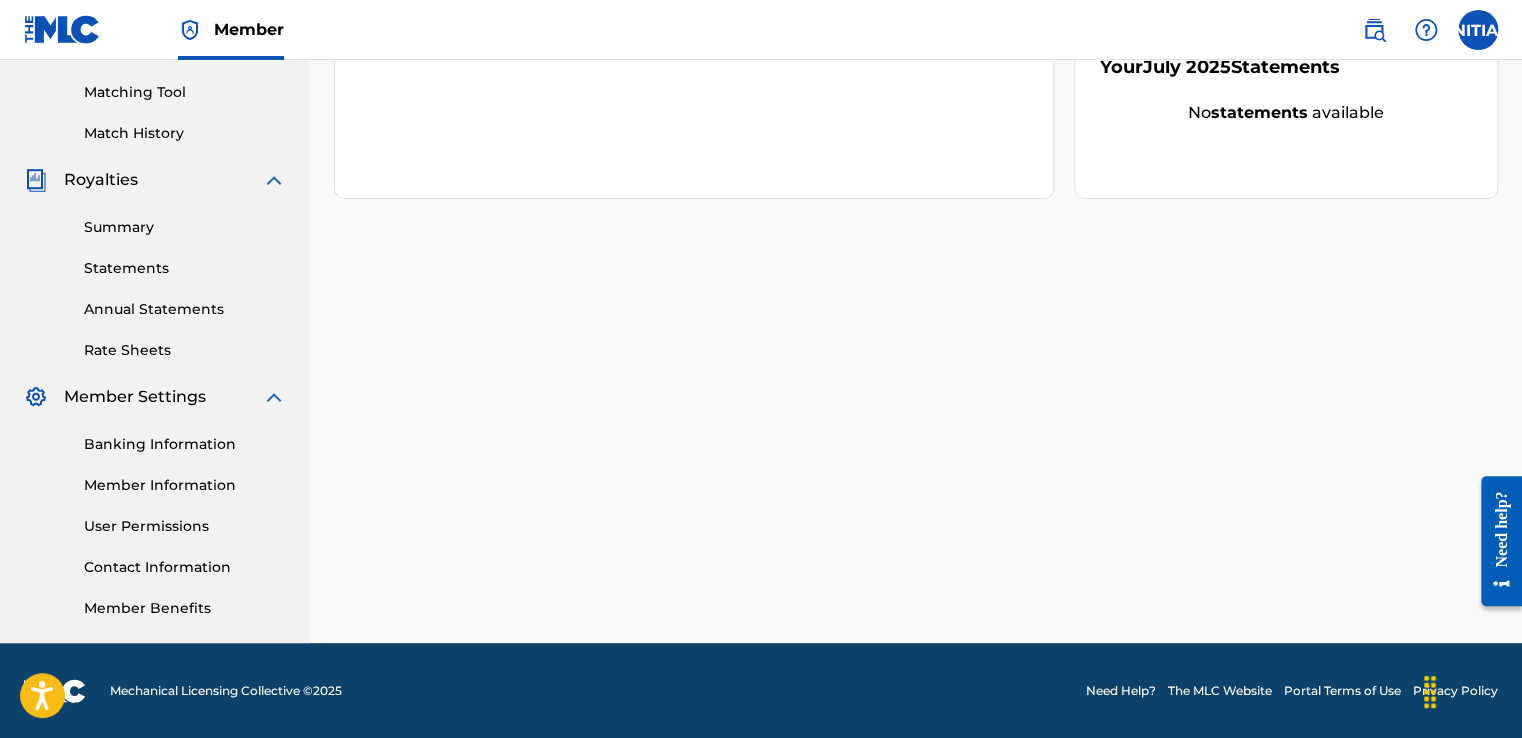 click on "Banking Information" at bounding box center (185, 444) 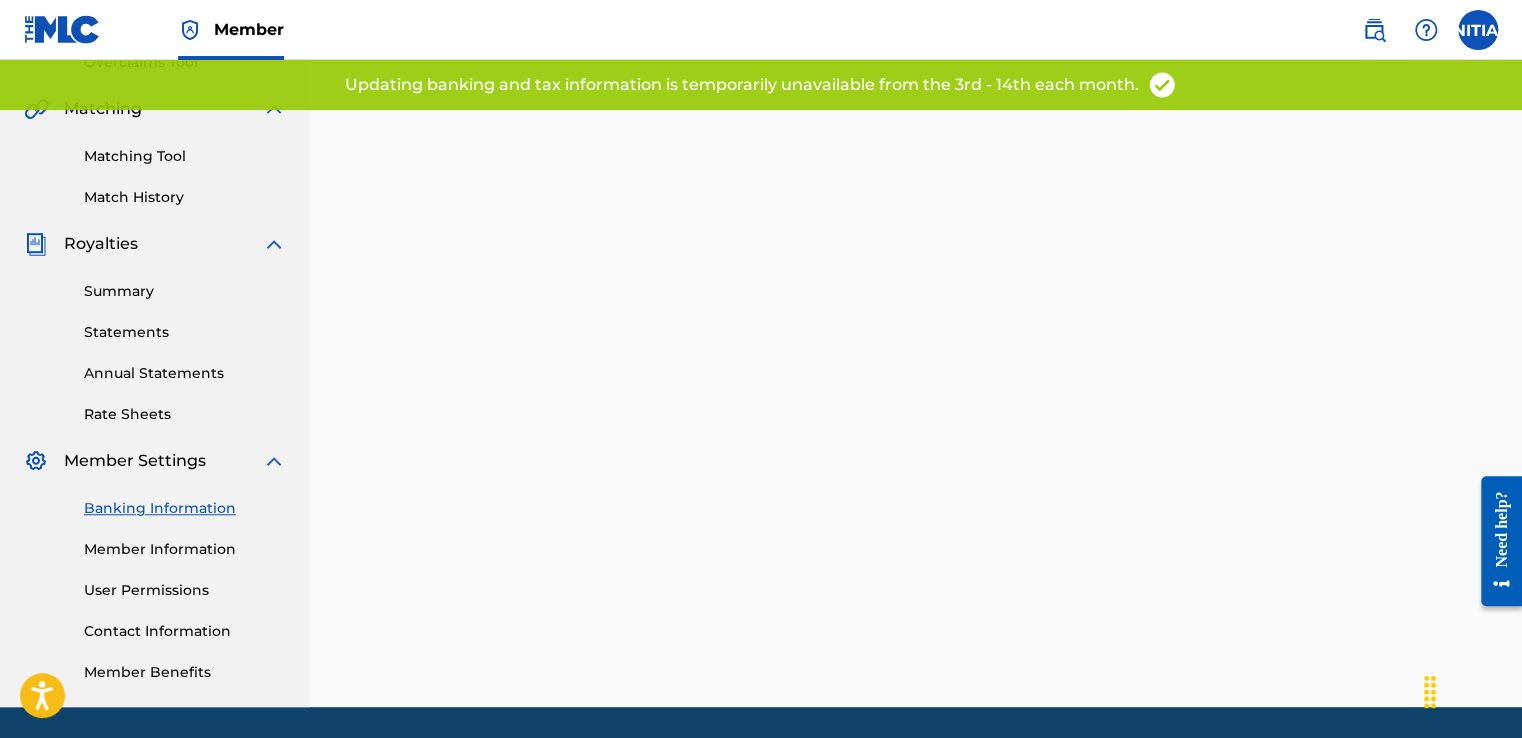 scroll, scrollTop: 500, scrollLeft: 0, axis: vertical 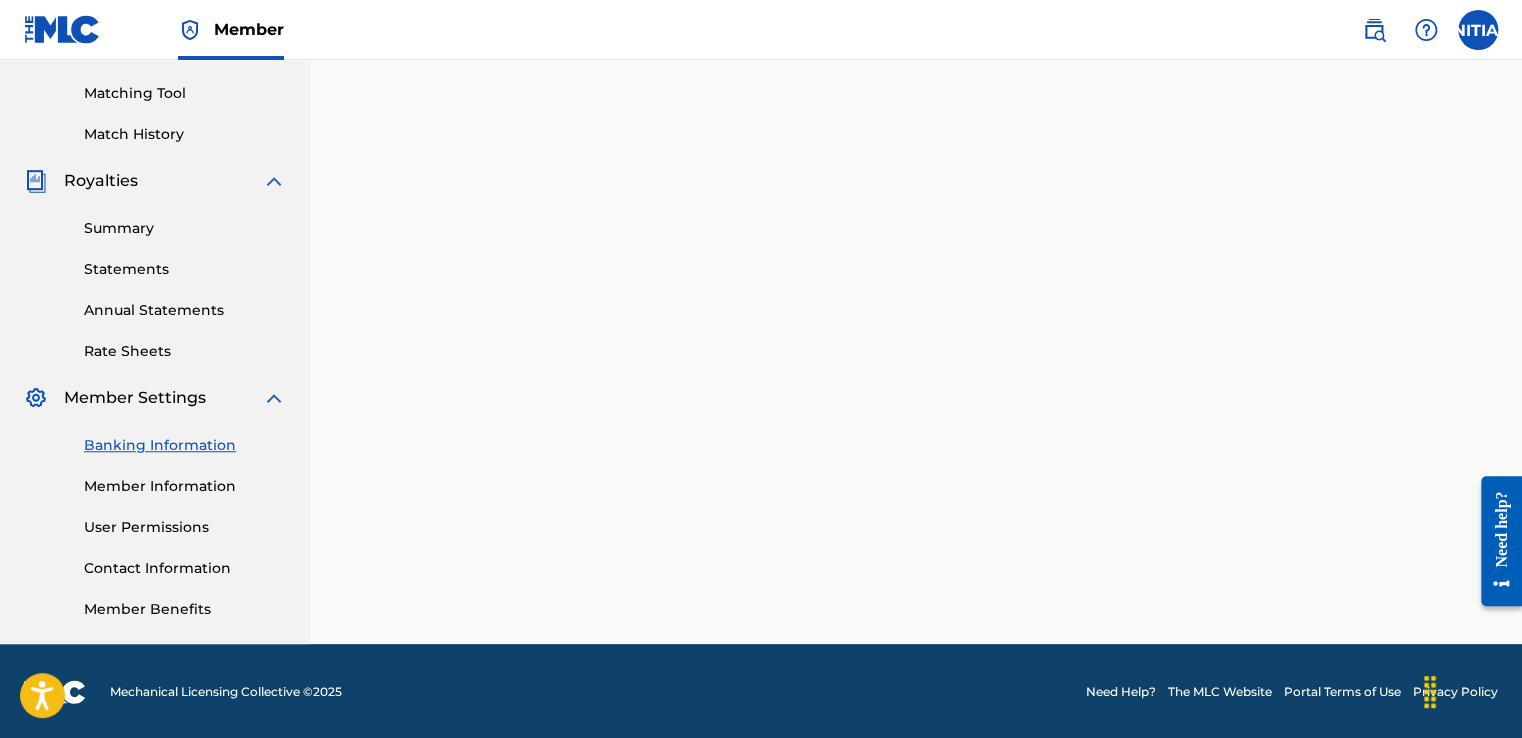 click on "Member Information" at bounding box center (185, 486) 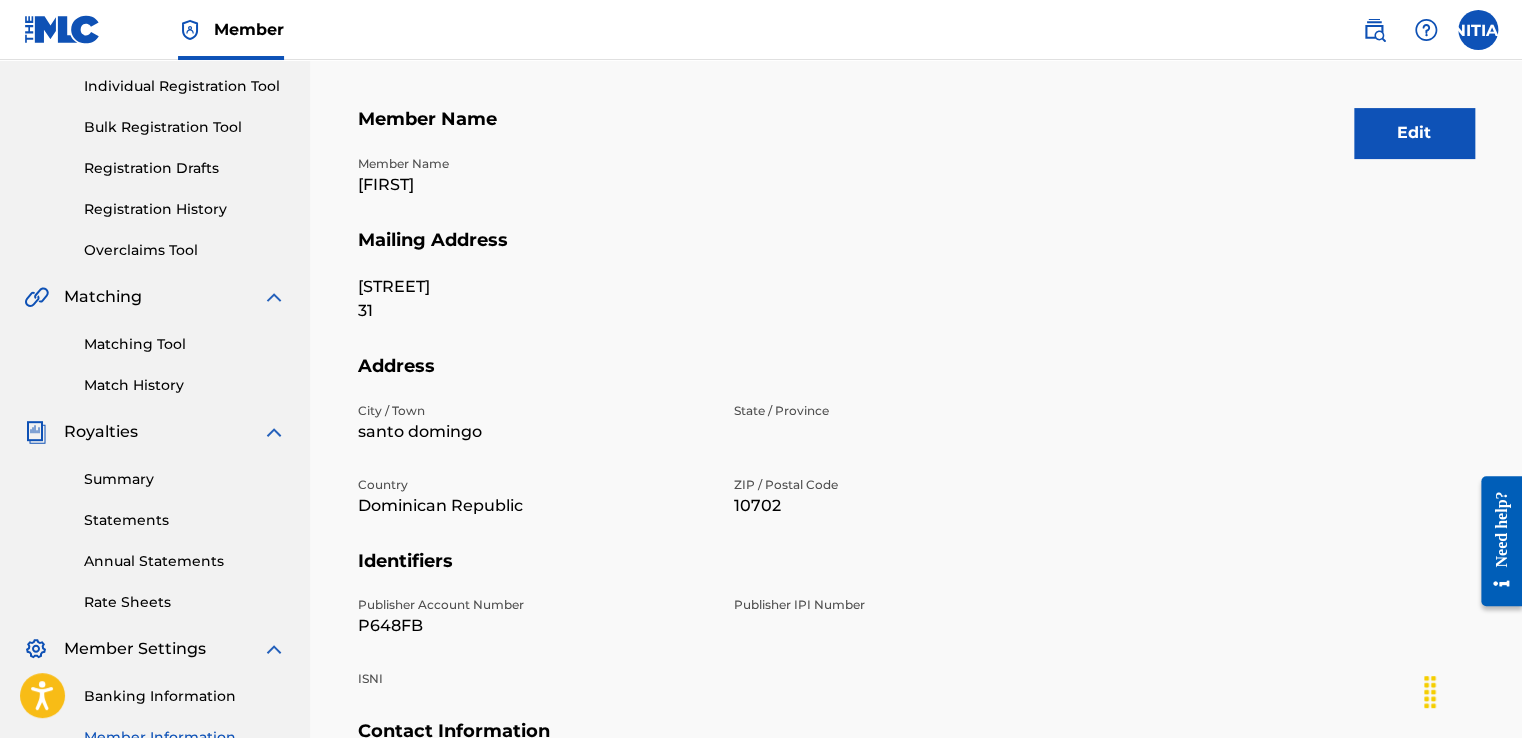 scroll, scrollTop: 300, scrollLeft: 0, axis: vertical 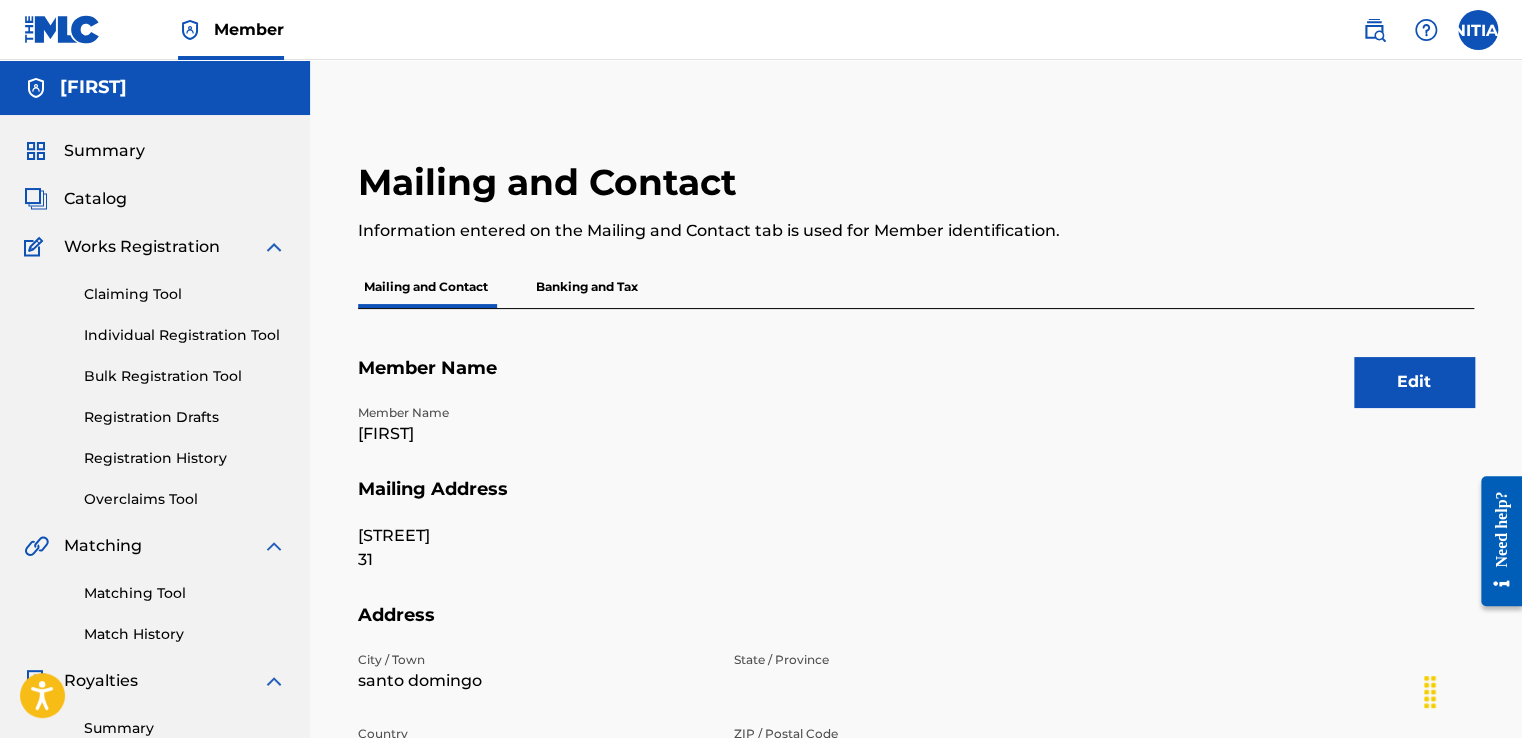 click on "Registration Drafts" at bounding box center [185, 417] 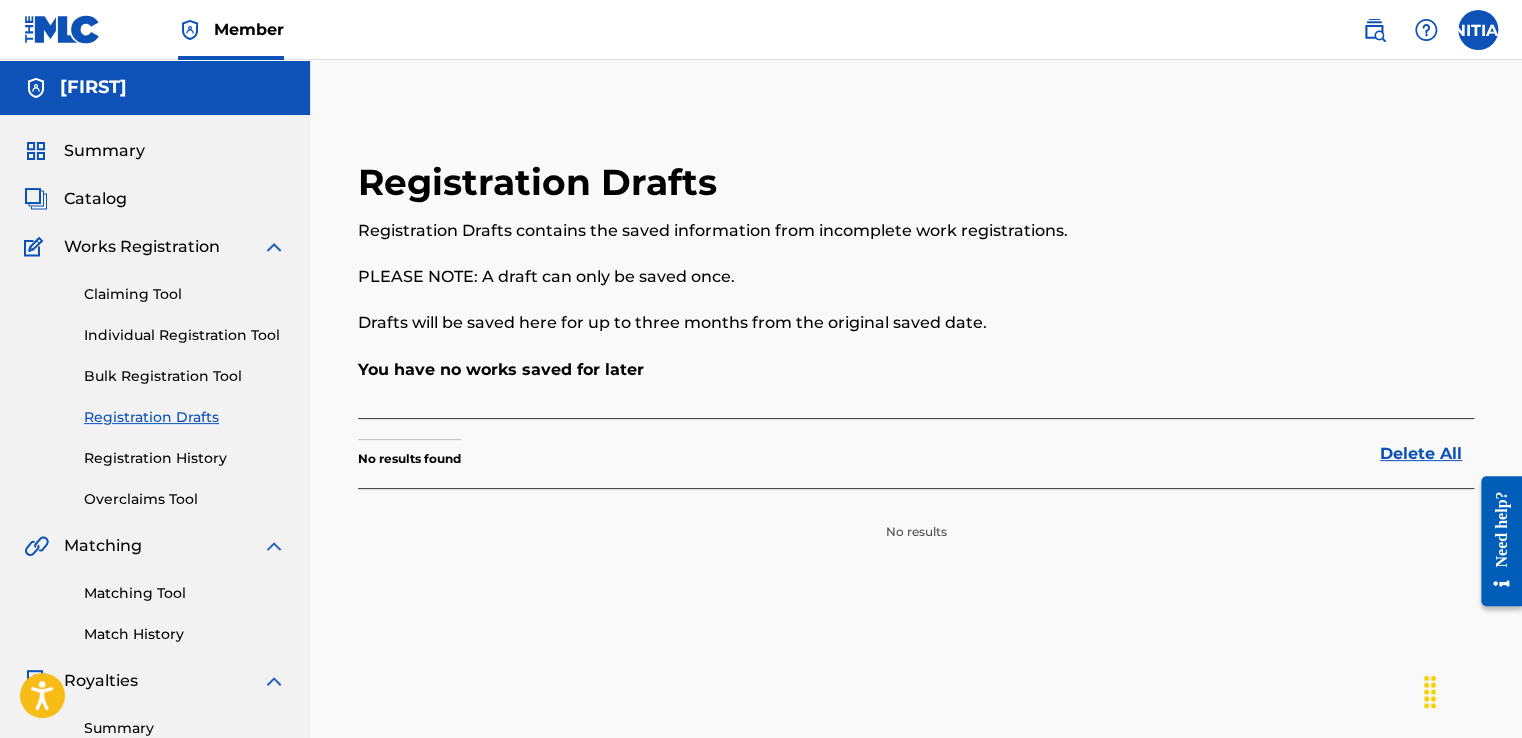 click on "Bulk Registration Tool" at bounding box center (185, 376) 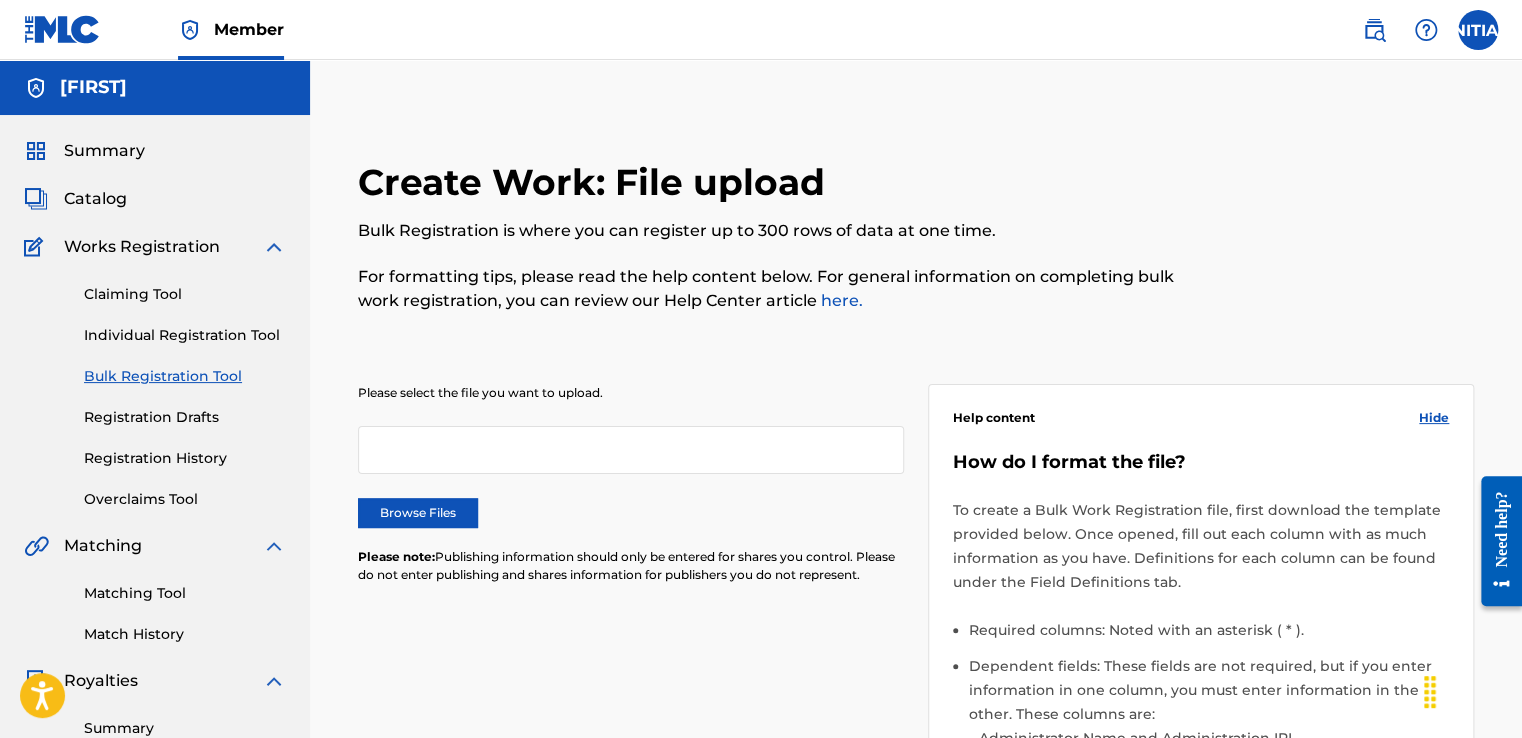 click on "Individual Registration Tool" at bounding box center (185, 335) 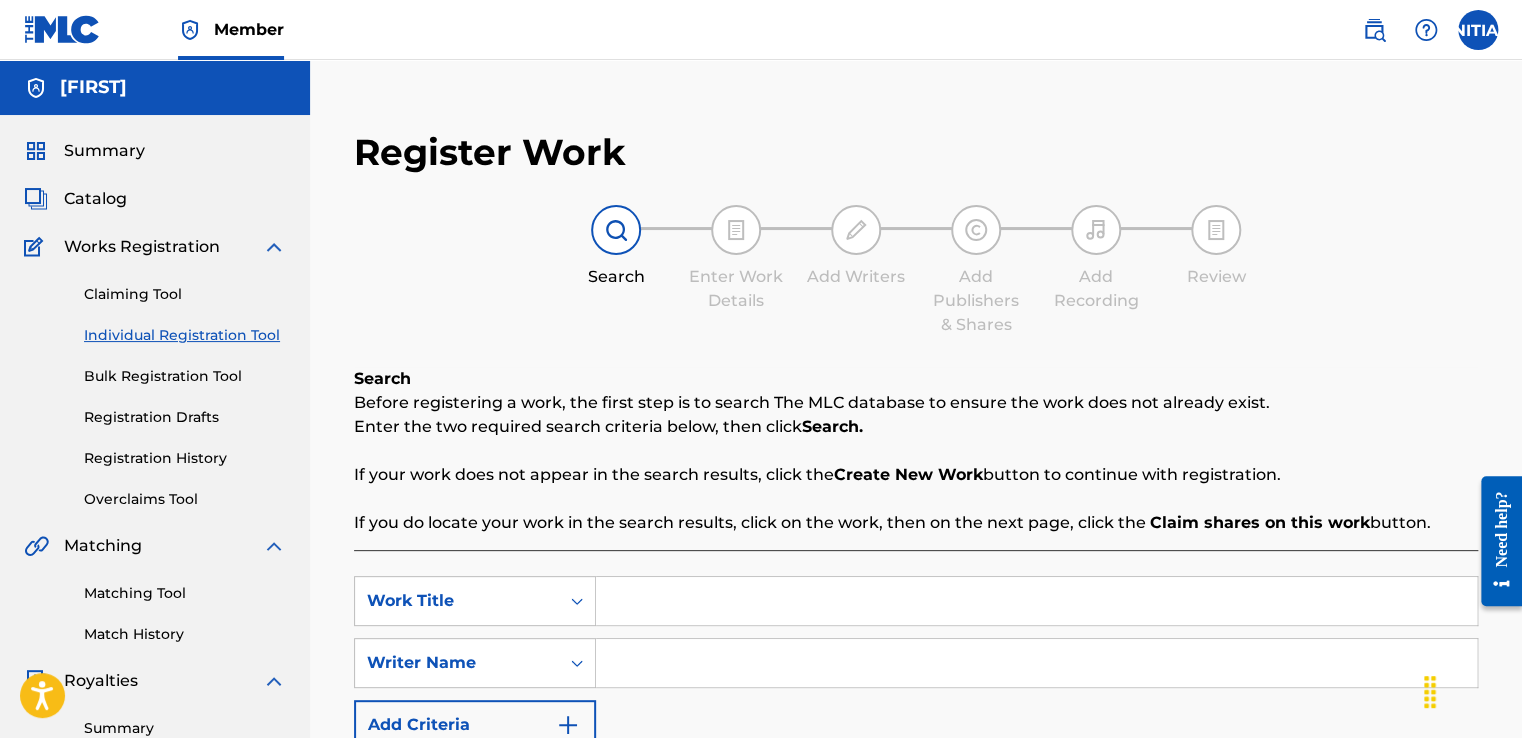 click on "Claiming Tool" at bounding box center (185, 294) 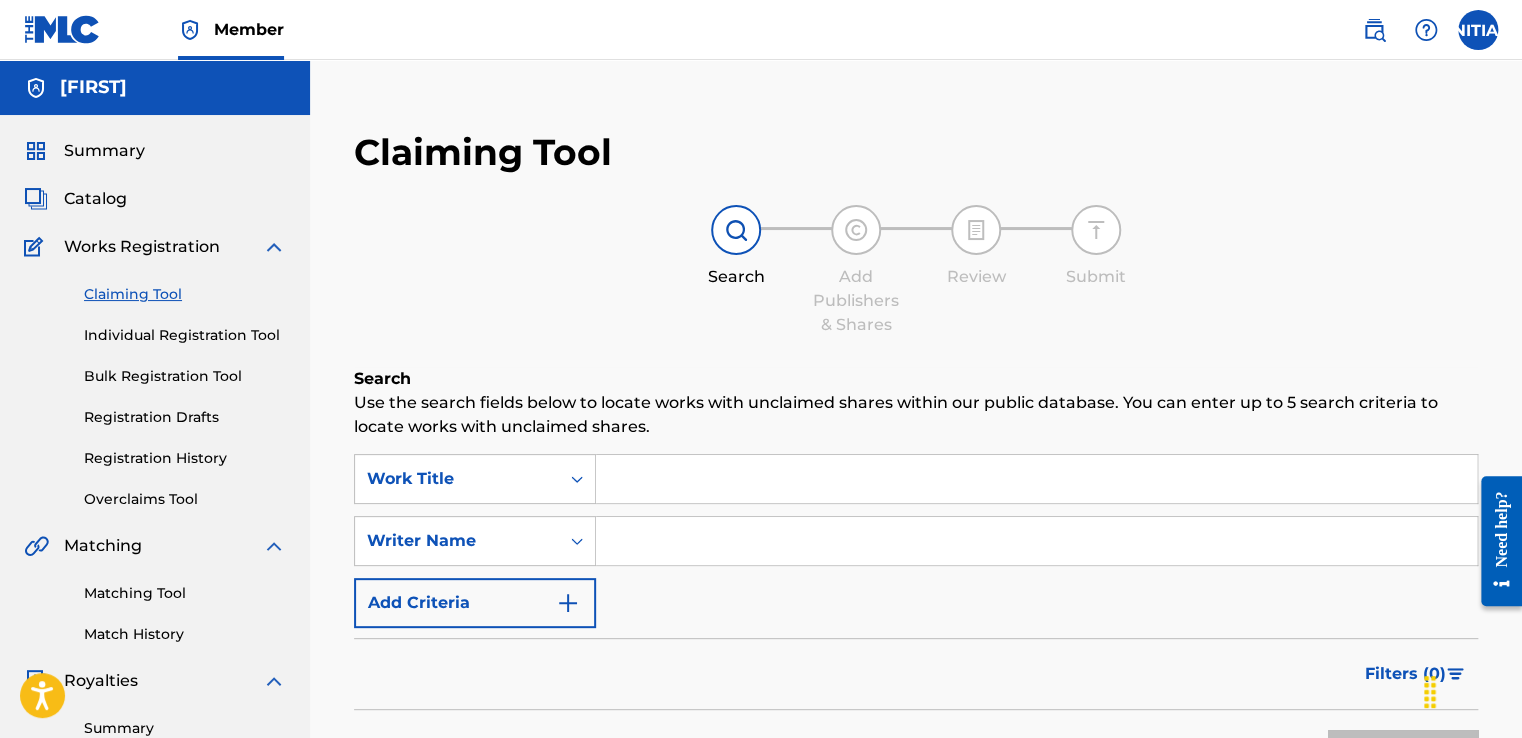 click on "Summary Catalog Works Registration Claiming Tool Individual Registration Tool Bulk Registration Tool Registration Drafts Registration History Overclaims Tool Matching Matching Tool Match History Royalties Summary Statements Annual Statements Rate Sheets Member Settings Banking Information Member Information User Permissions Contact Information Member Benefits" at bounding box center [155, 629] 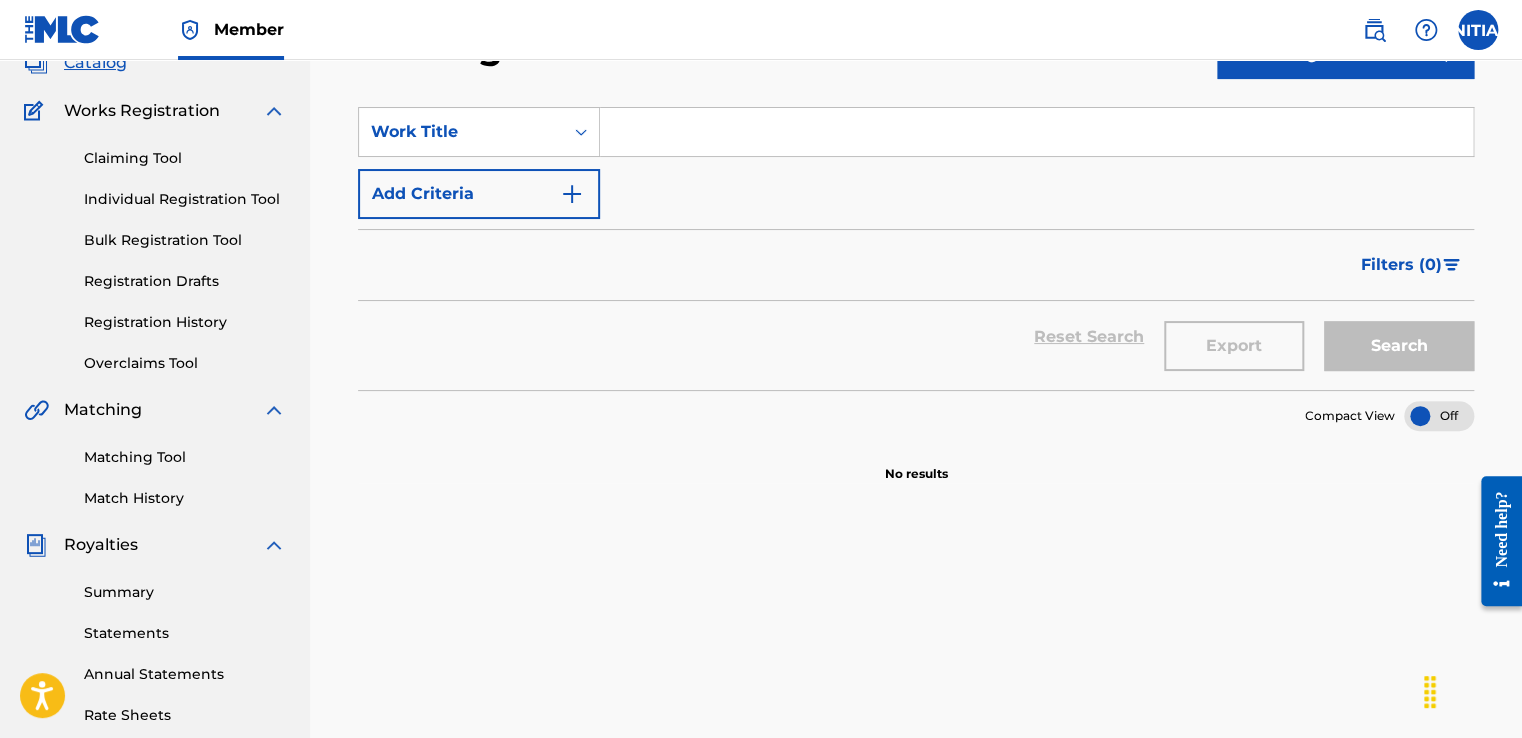 scroll, scrollTop: 0, scrollLeft: 0, axis: both 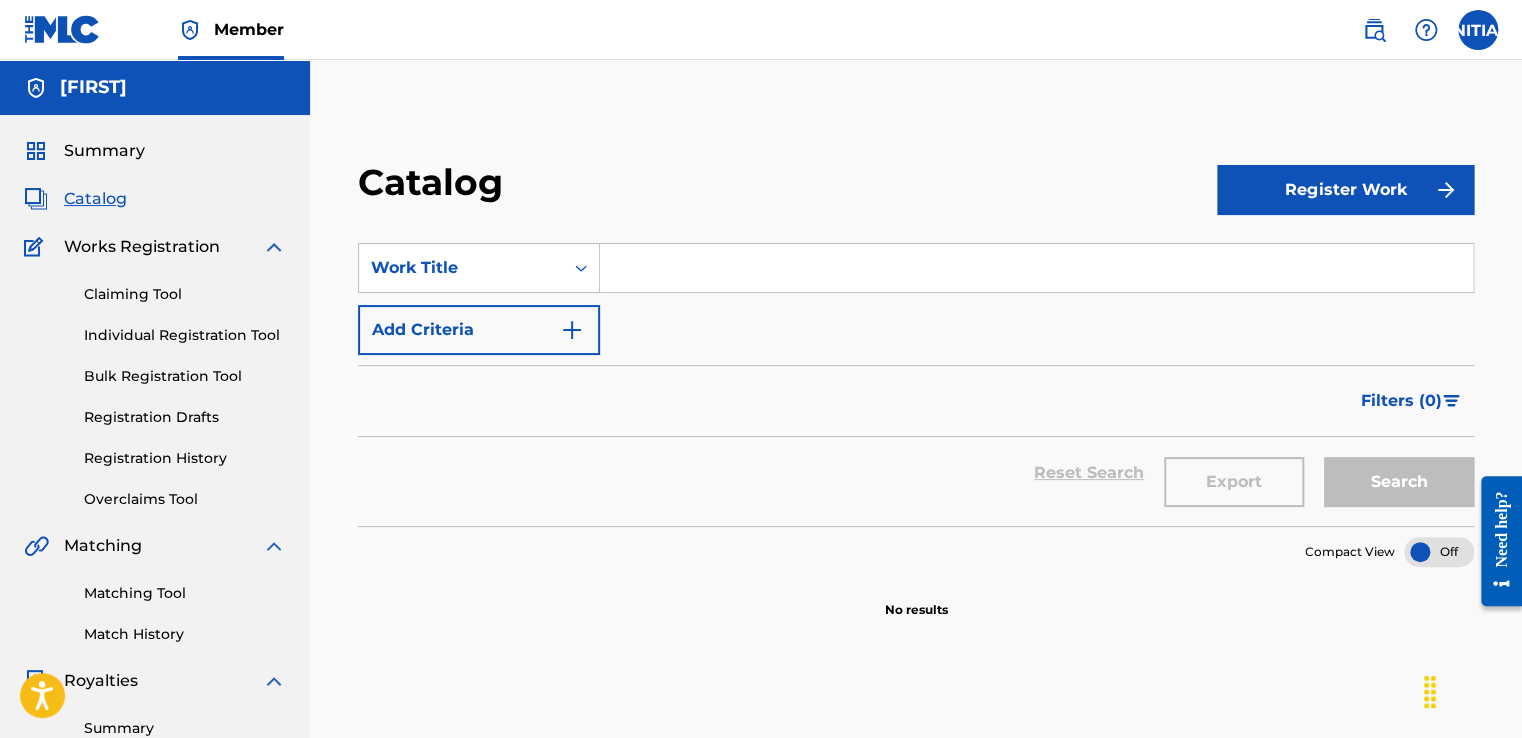 click at bounding box center [62, 29] 